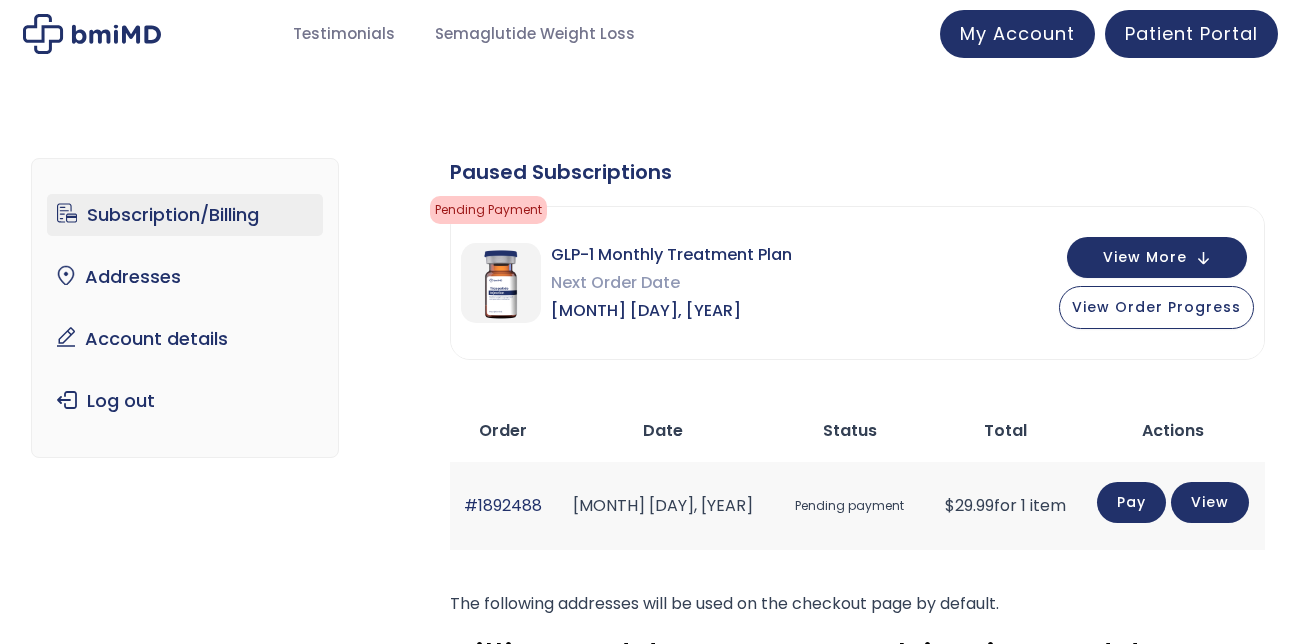 scroll, scrollTop: 0, scrollLeft: 0, axis: both 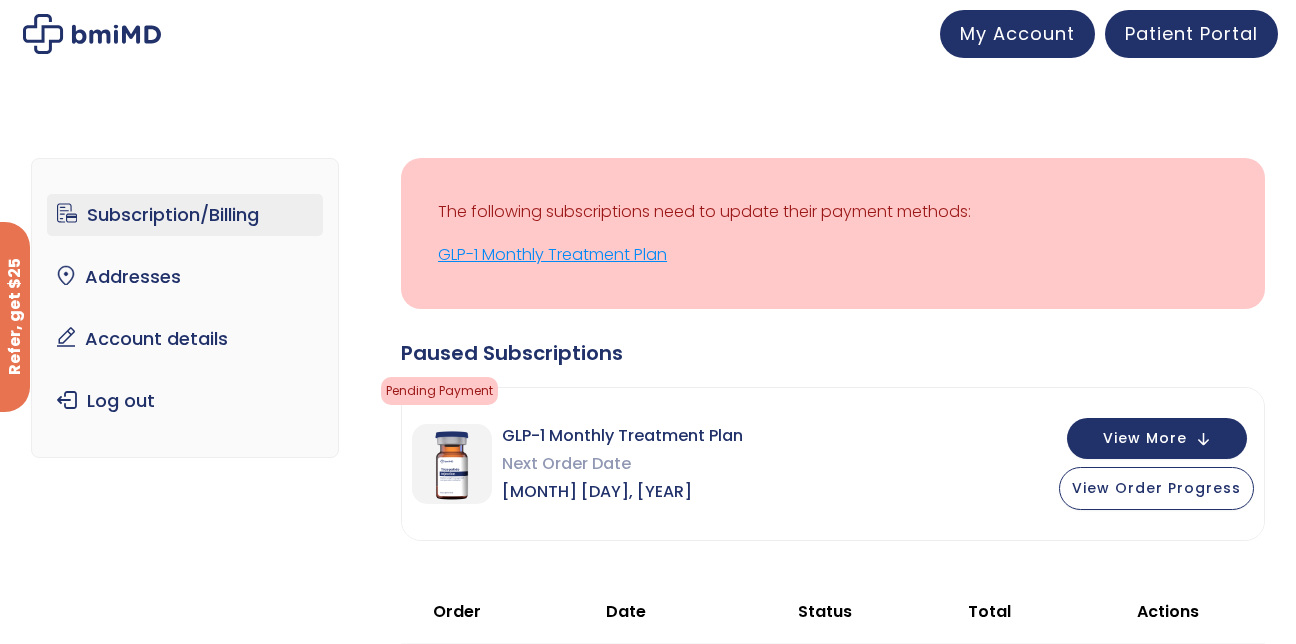 click on "GLP-1 Monthly Treatment Plan" at bounding box center (833, 255) 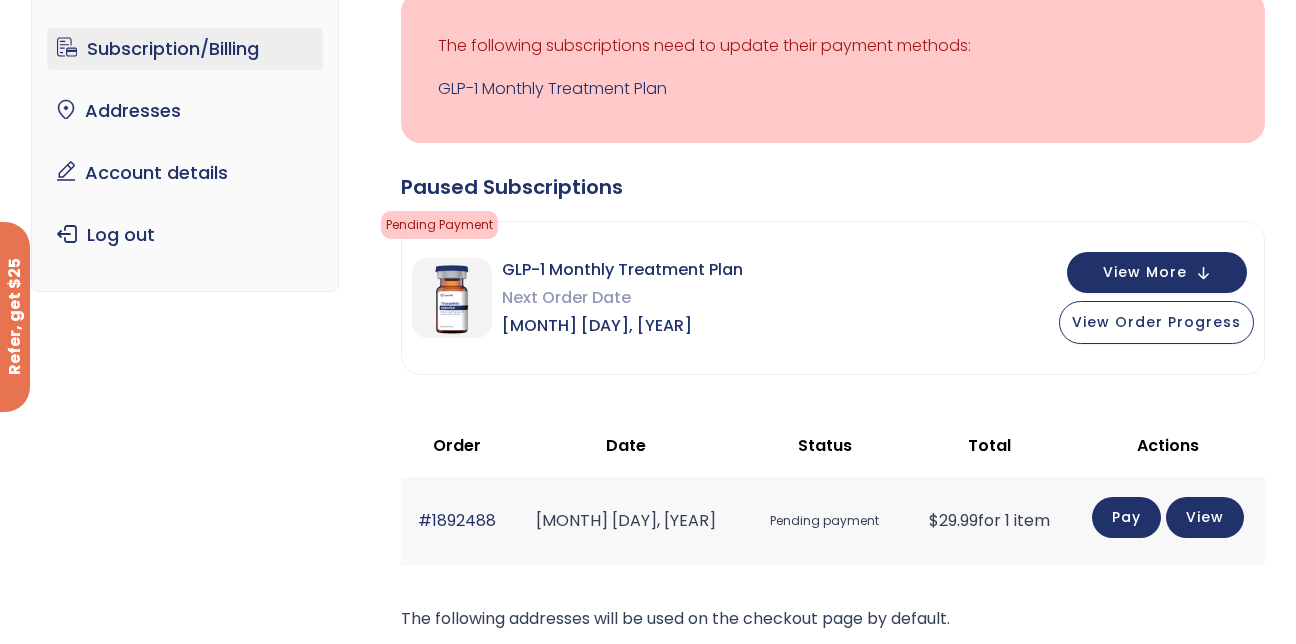 scroll, scrollTop: 0, scrollLeft: 0, axis: both 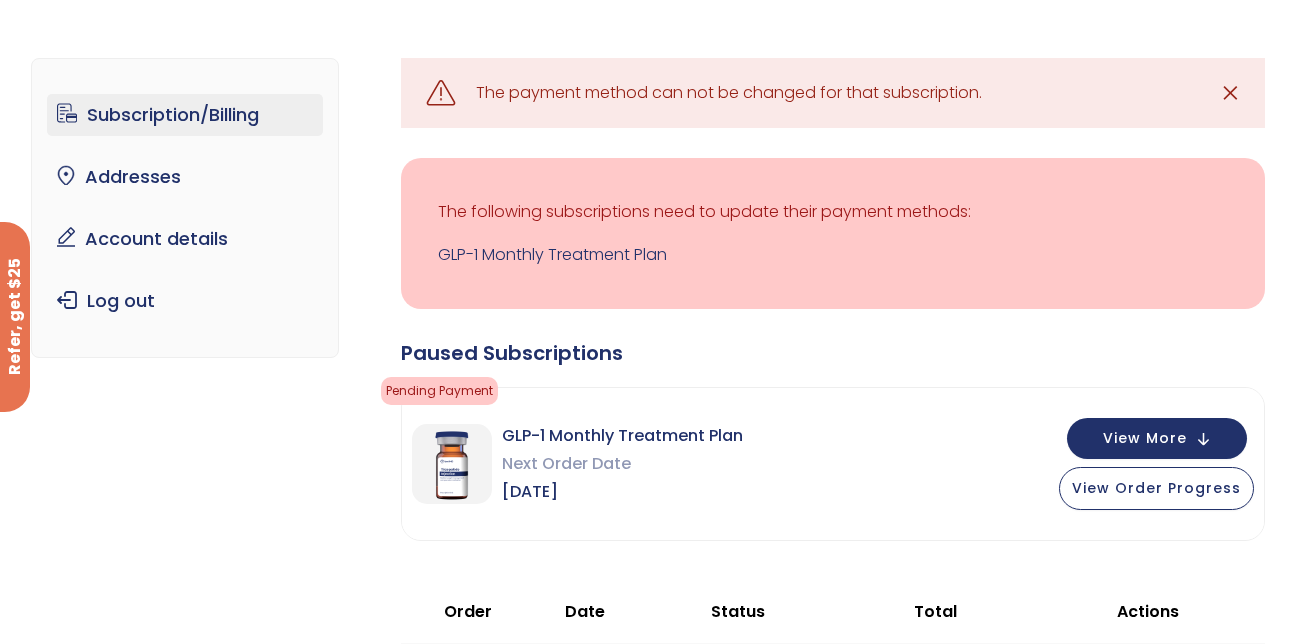 click on "✕" at bounding box center (1230, 93) 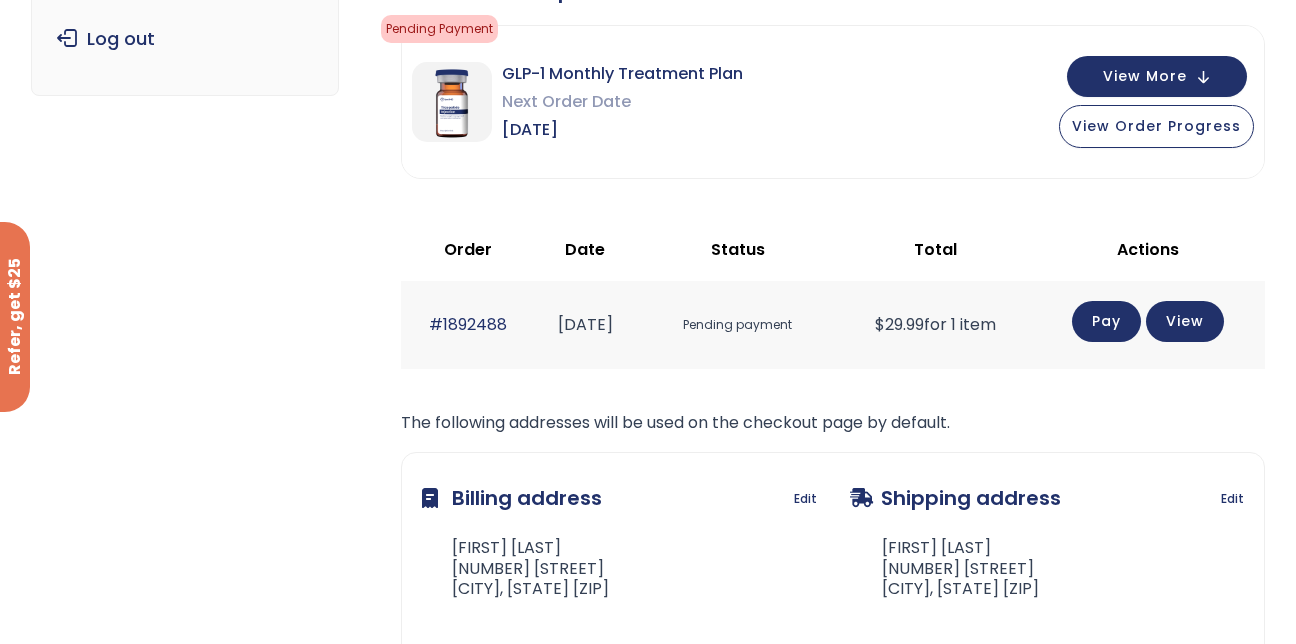 scroll, scrollTop: 400, scrollLeft: 0, axis: vertical 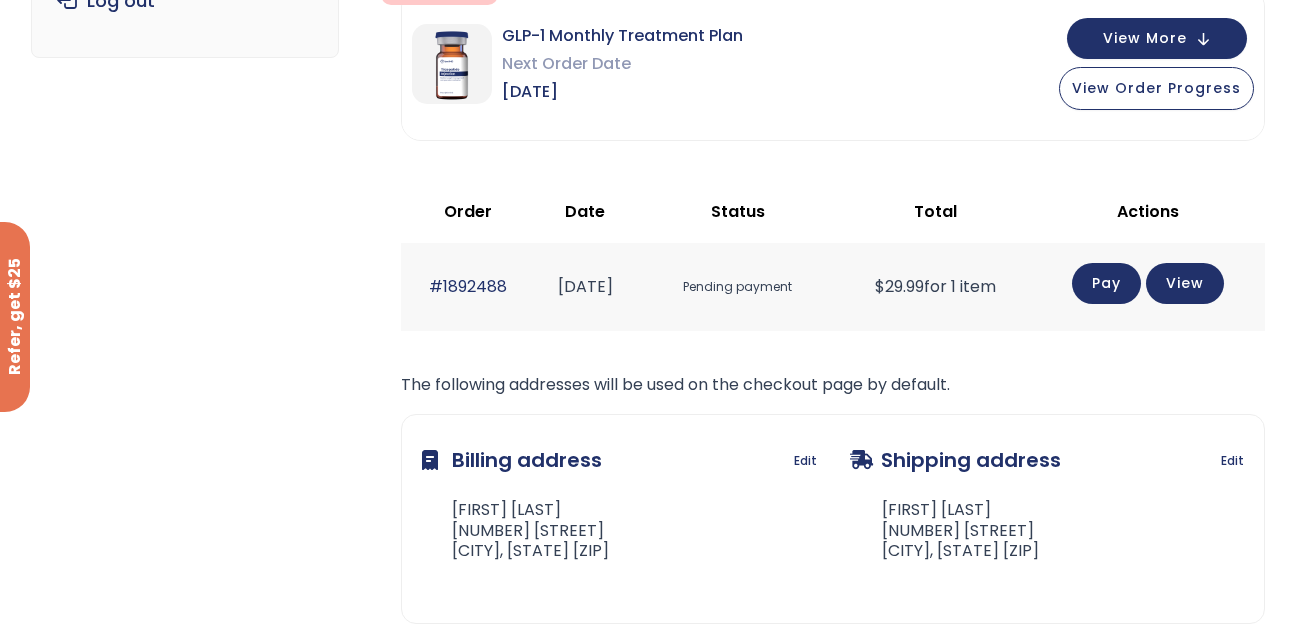 click on "Pay" 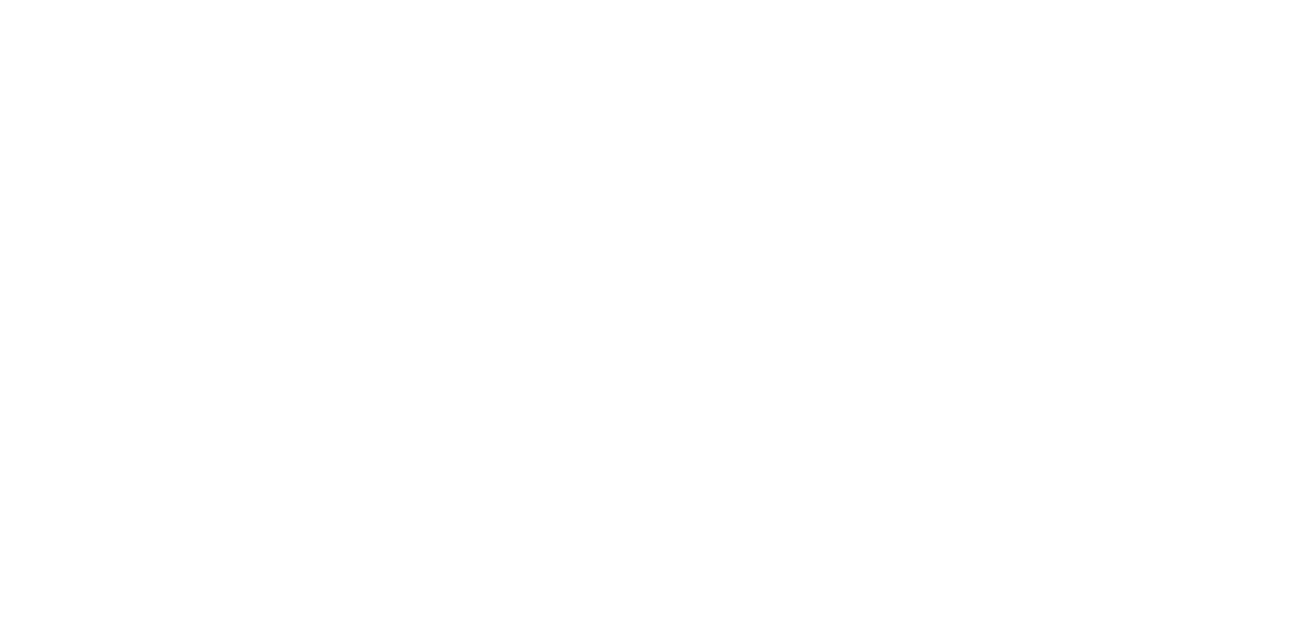 scroll, scrollTop: 0, scrollLeft: 0, axis: both 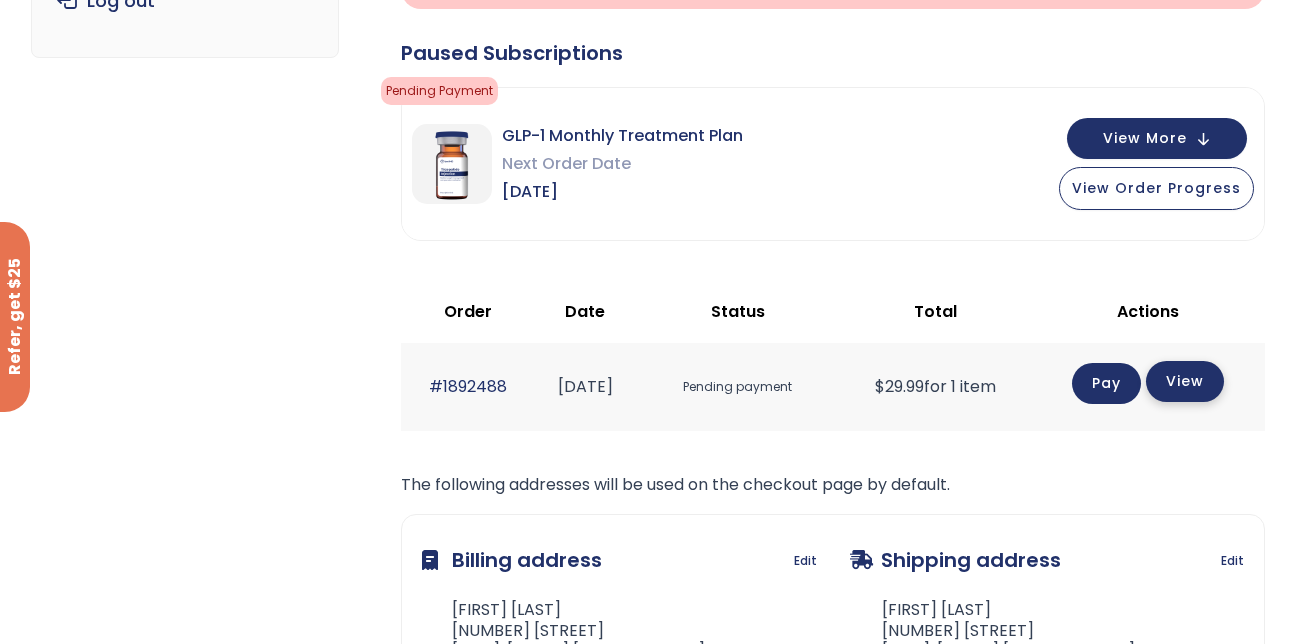 click on "View" 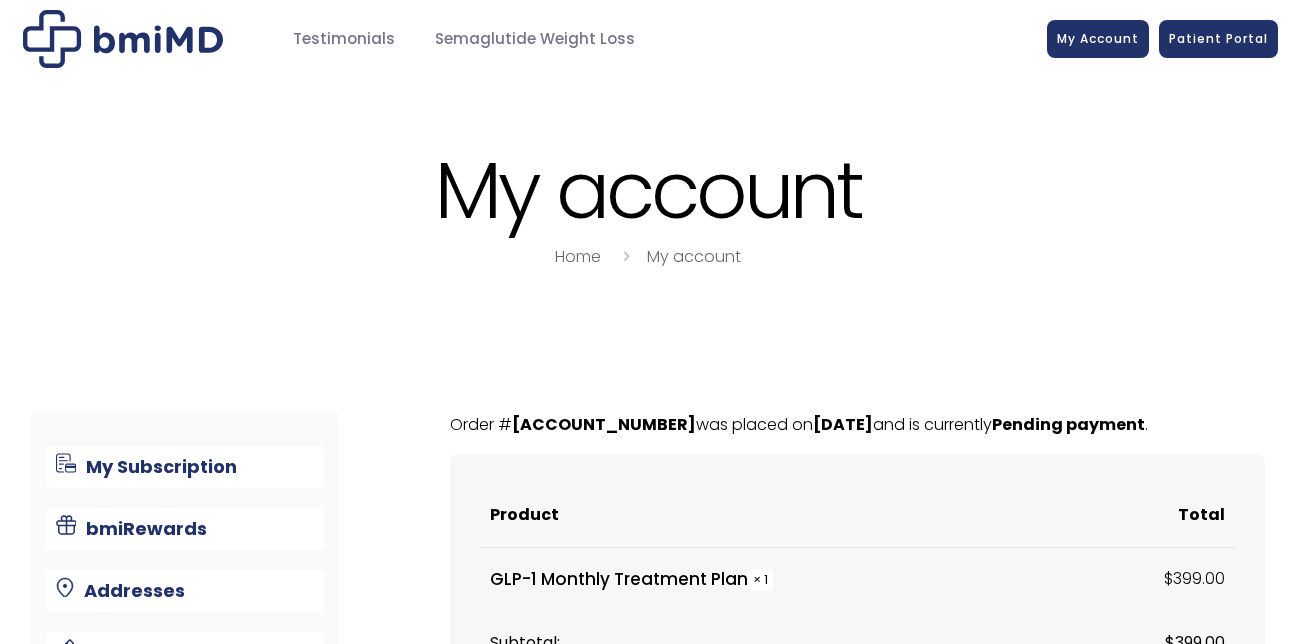 scroll, scrollTop: 0, scrollLeft: 0, axis: both 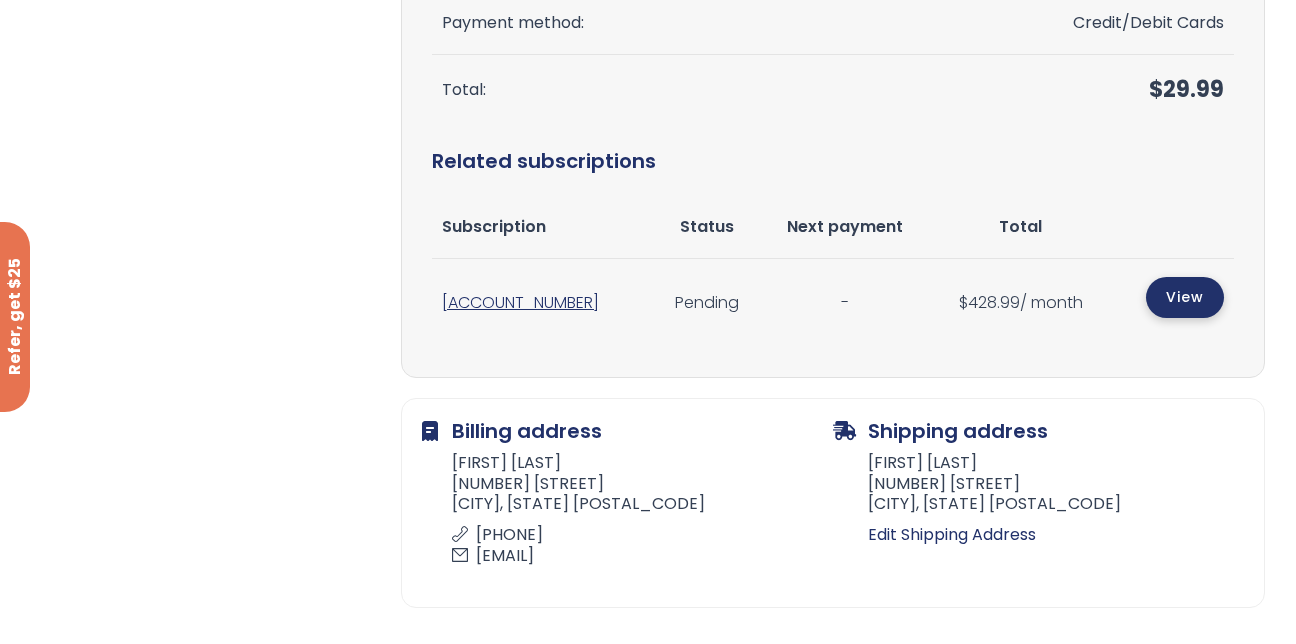 click on "View" at bounding box center [1185, 297] 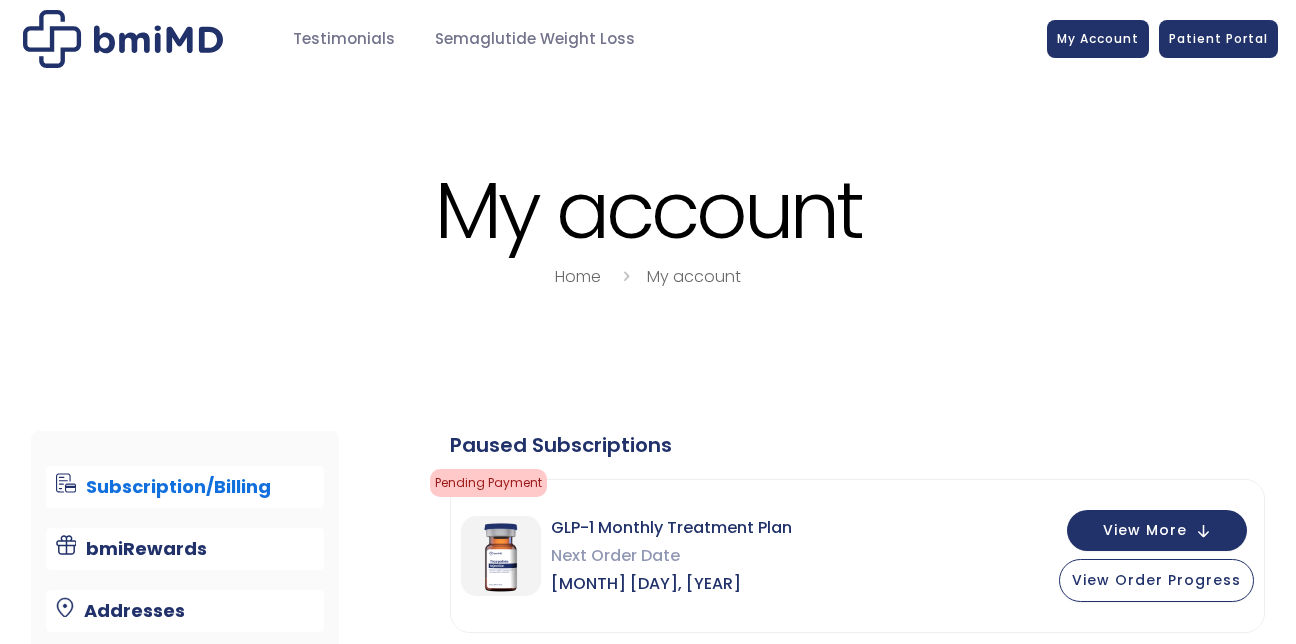 scroll, scrollTop: 0, scrollLeft: 0, axis: both 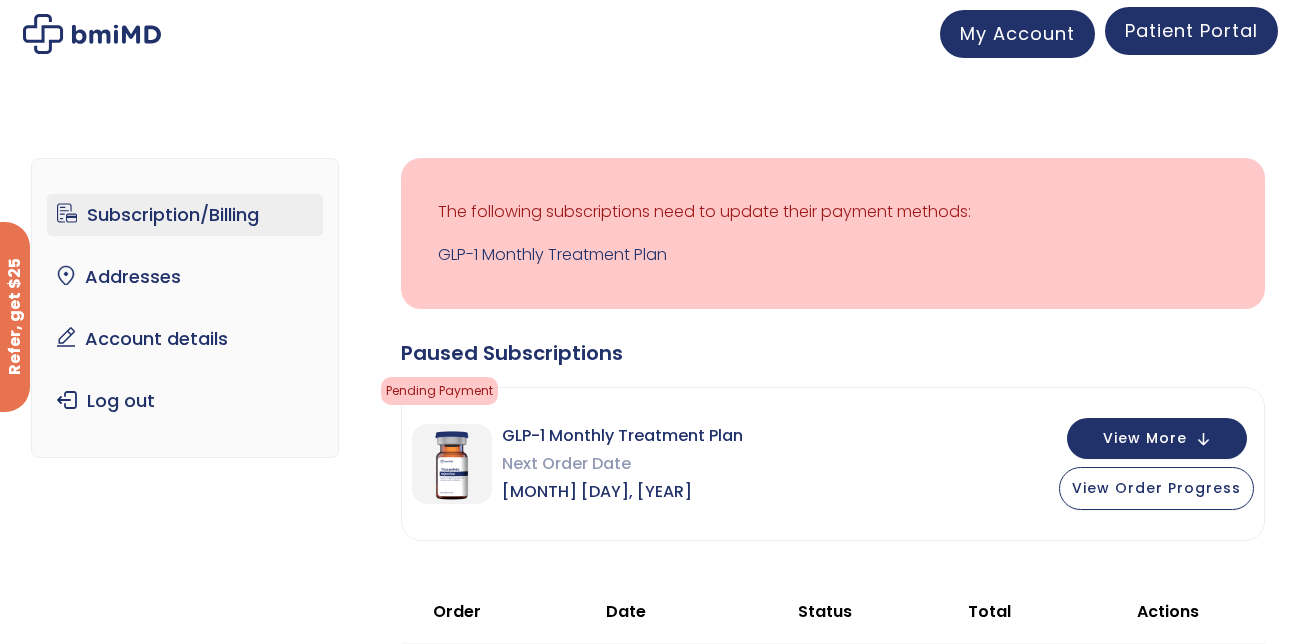 click on "Patient Portal" at bounding box center [1191, 31] 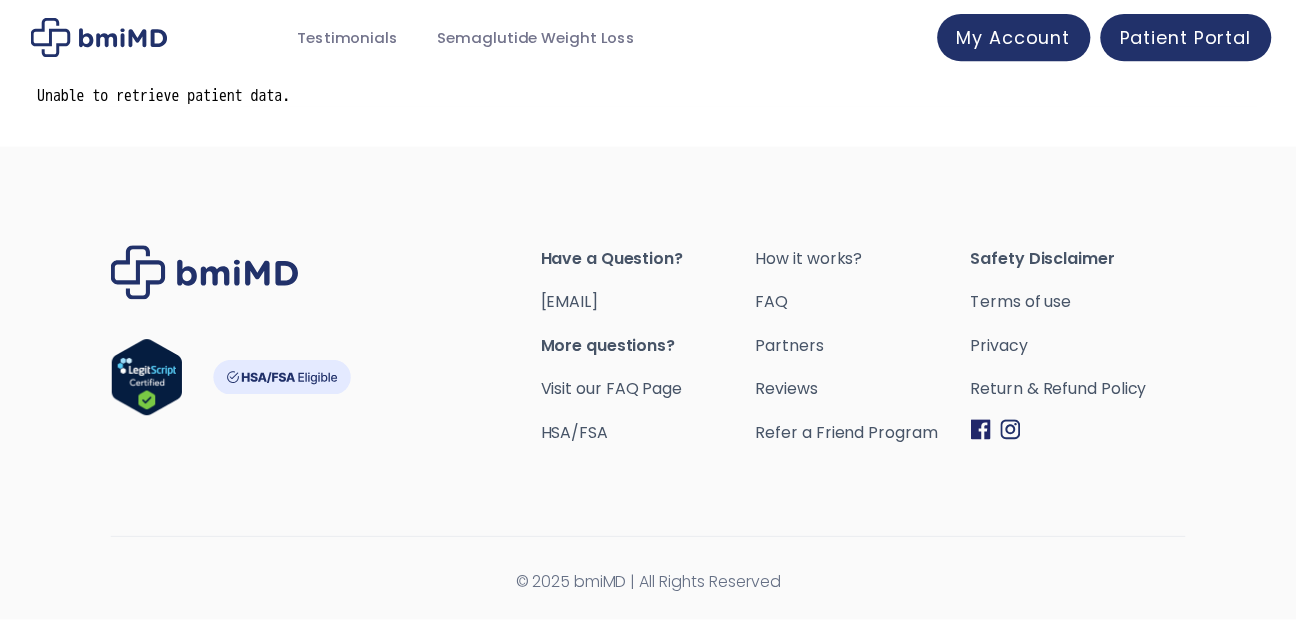 scroll, scrollTop: 0, scrollLeft: 0, axis: both 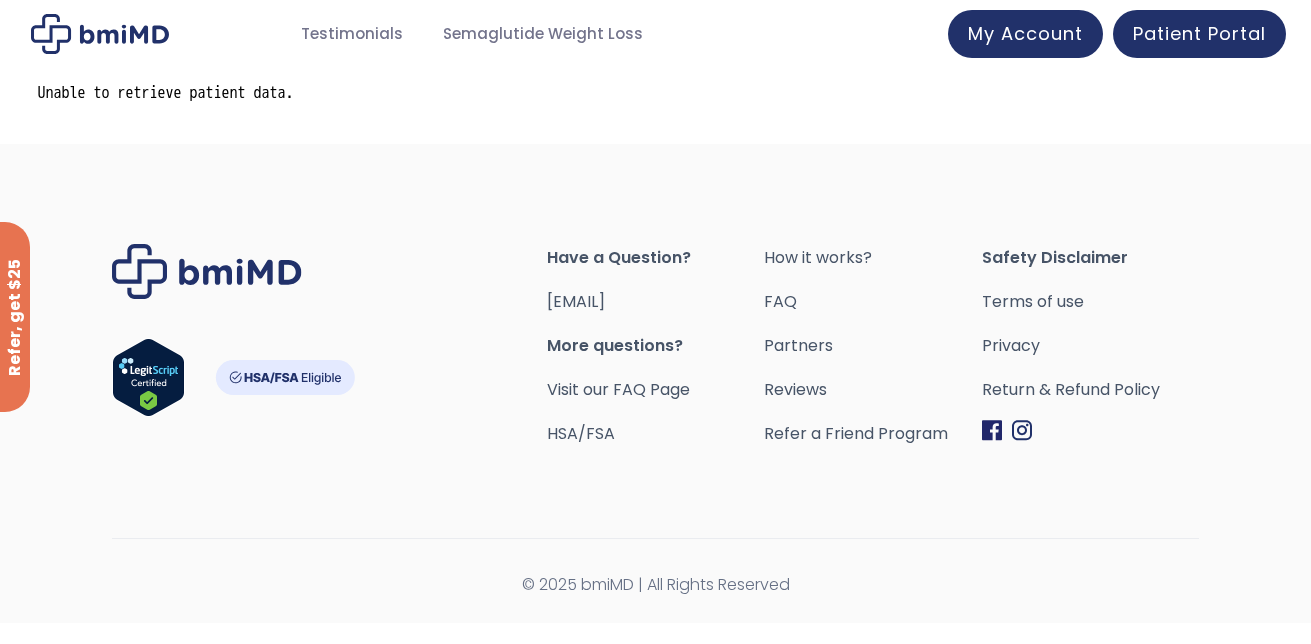 click on "[EMAIL]" at bounding box center [655, 302] 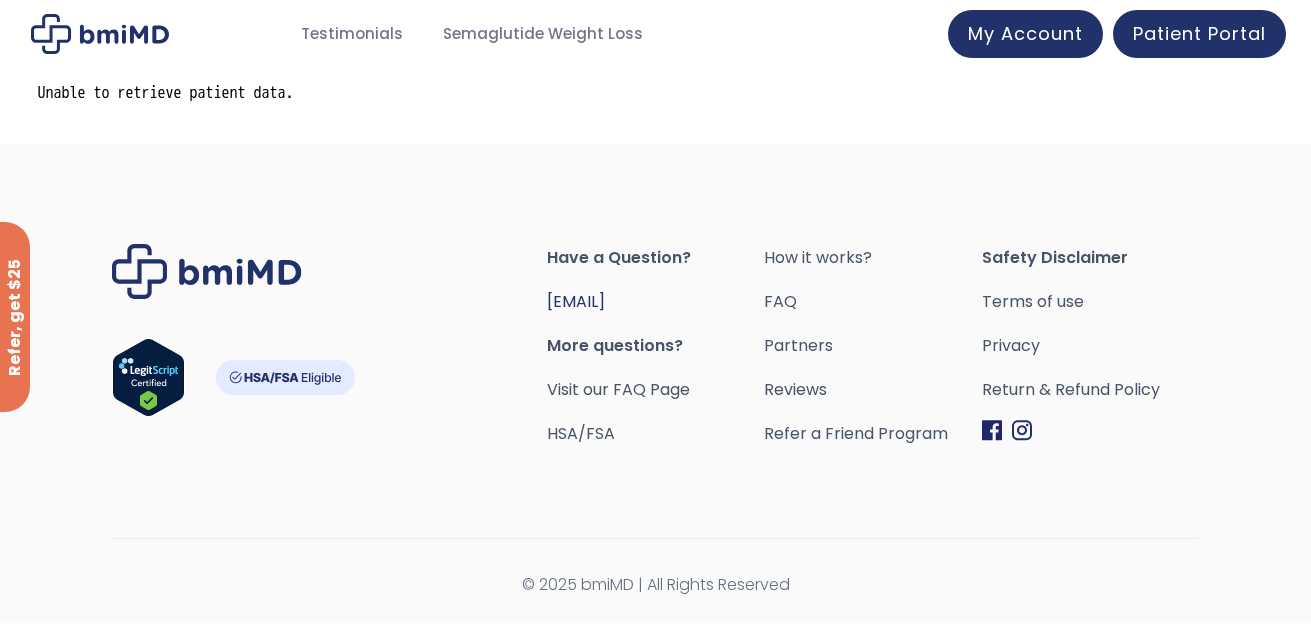click on "[EMAIL]" at bounding box center [576, 301] 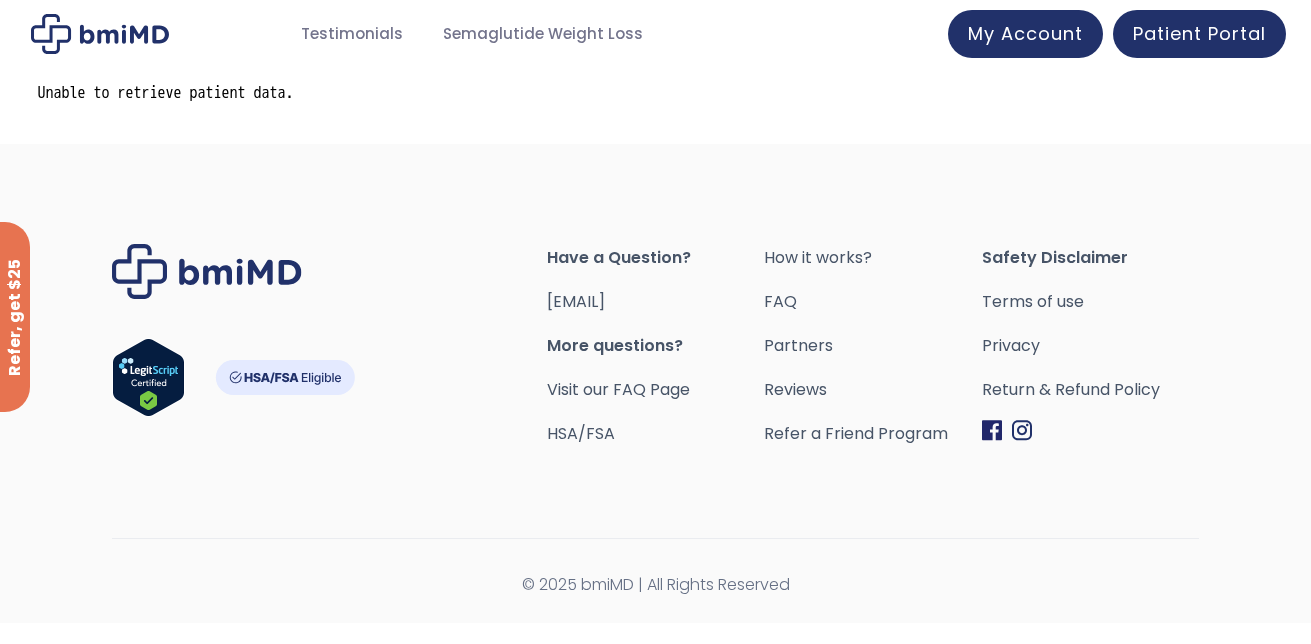 drag, startPoint x: 904, startPoint y: 494, endPoint x: 886, endPoint y: 481, distance: 22.203604 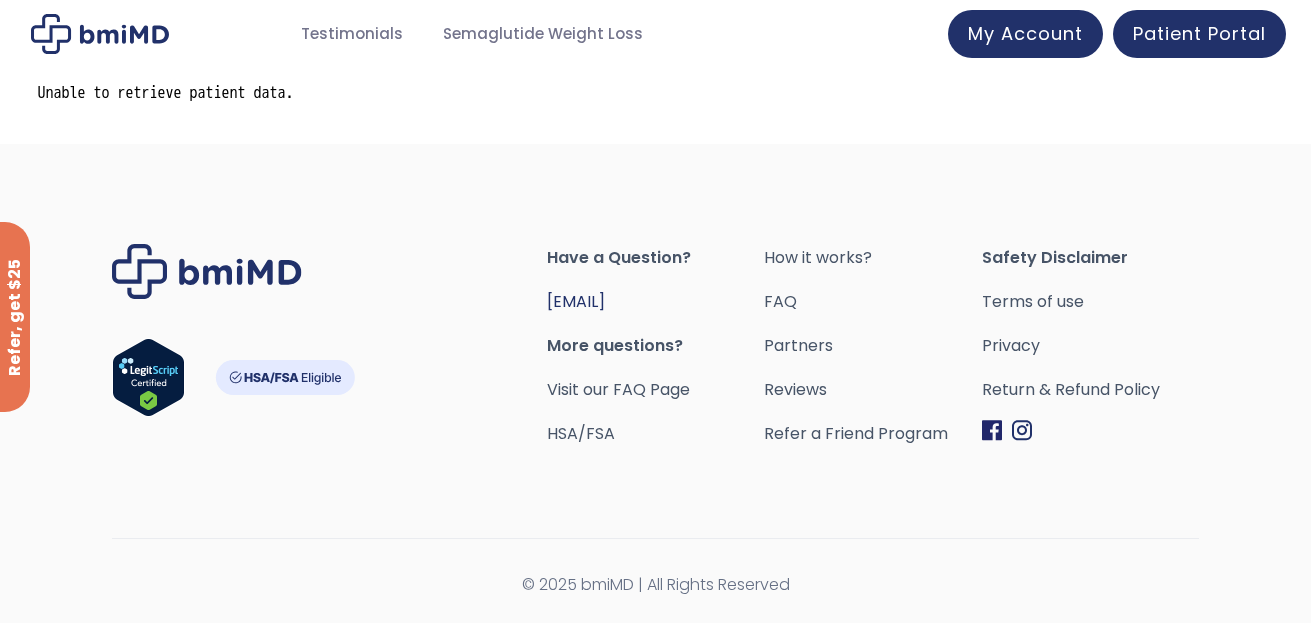 click on "[EMAIL]" at bounding box center [576, 301] 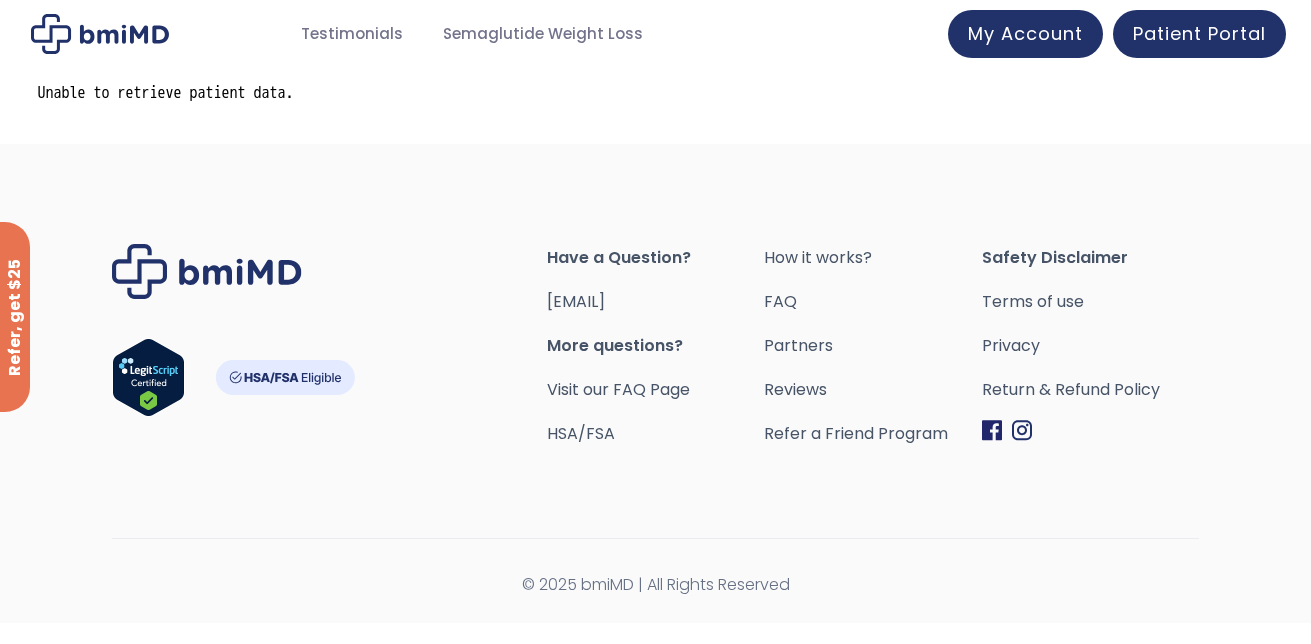 drag, startPoint x: 892, startPoint y: 572, endPoint x: 831, endPoint y: 544, distance: 67.11929 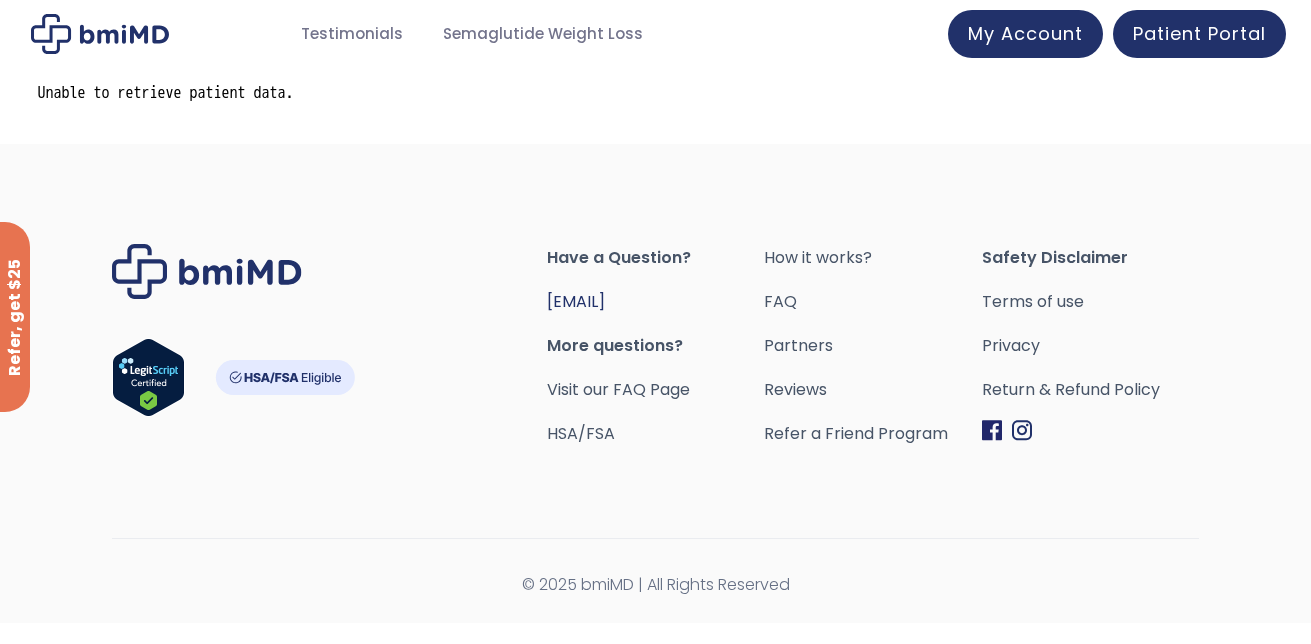 drag, startPoint x: 710, startPoint y: 302, endPoint x: 550, endPoint y: 297, distance: 160.07811 